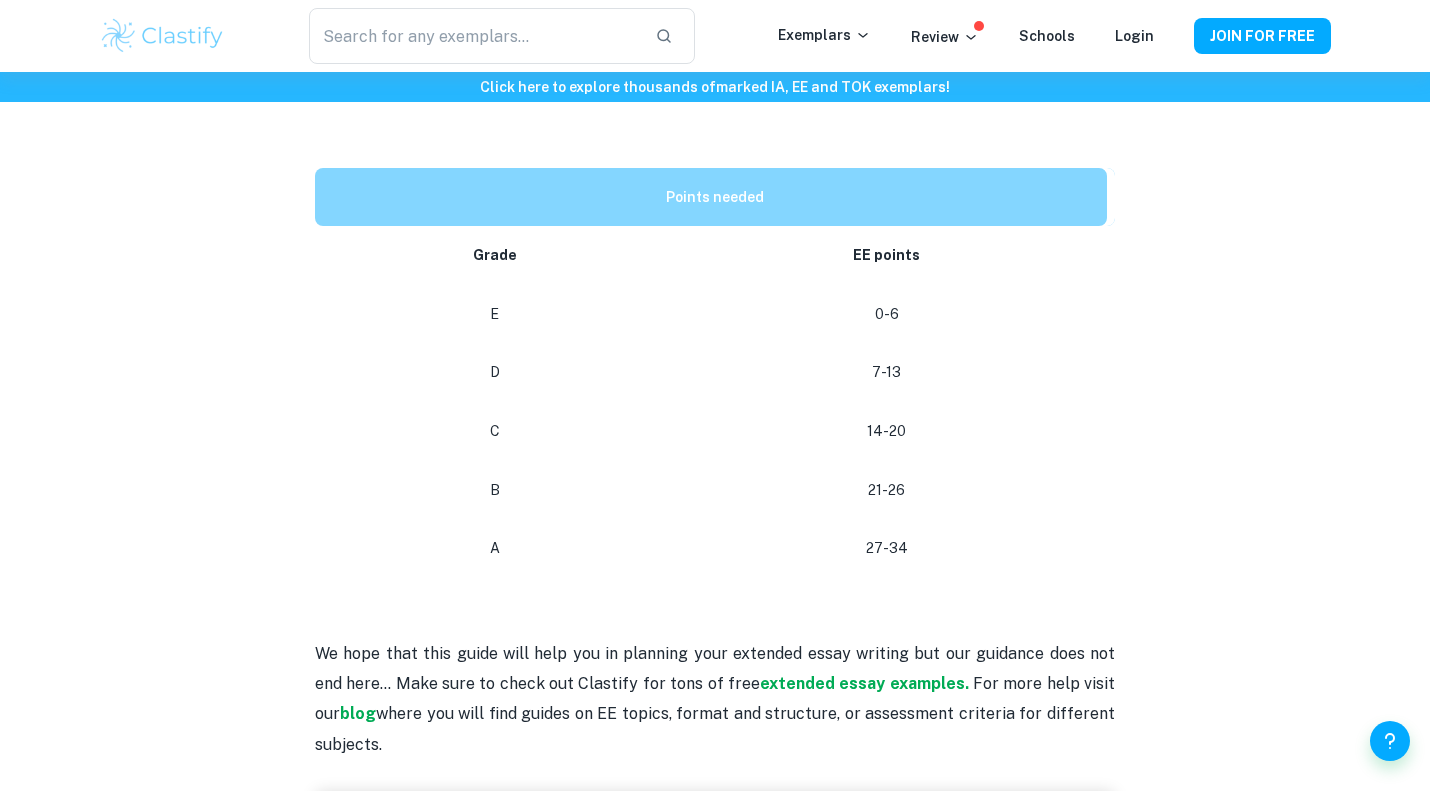 scroll, scrollTop: 882, scrollLeft: 0, axis: vertical 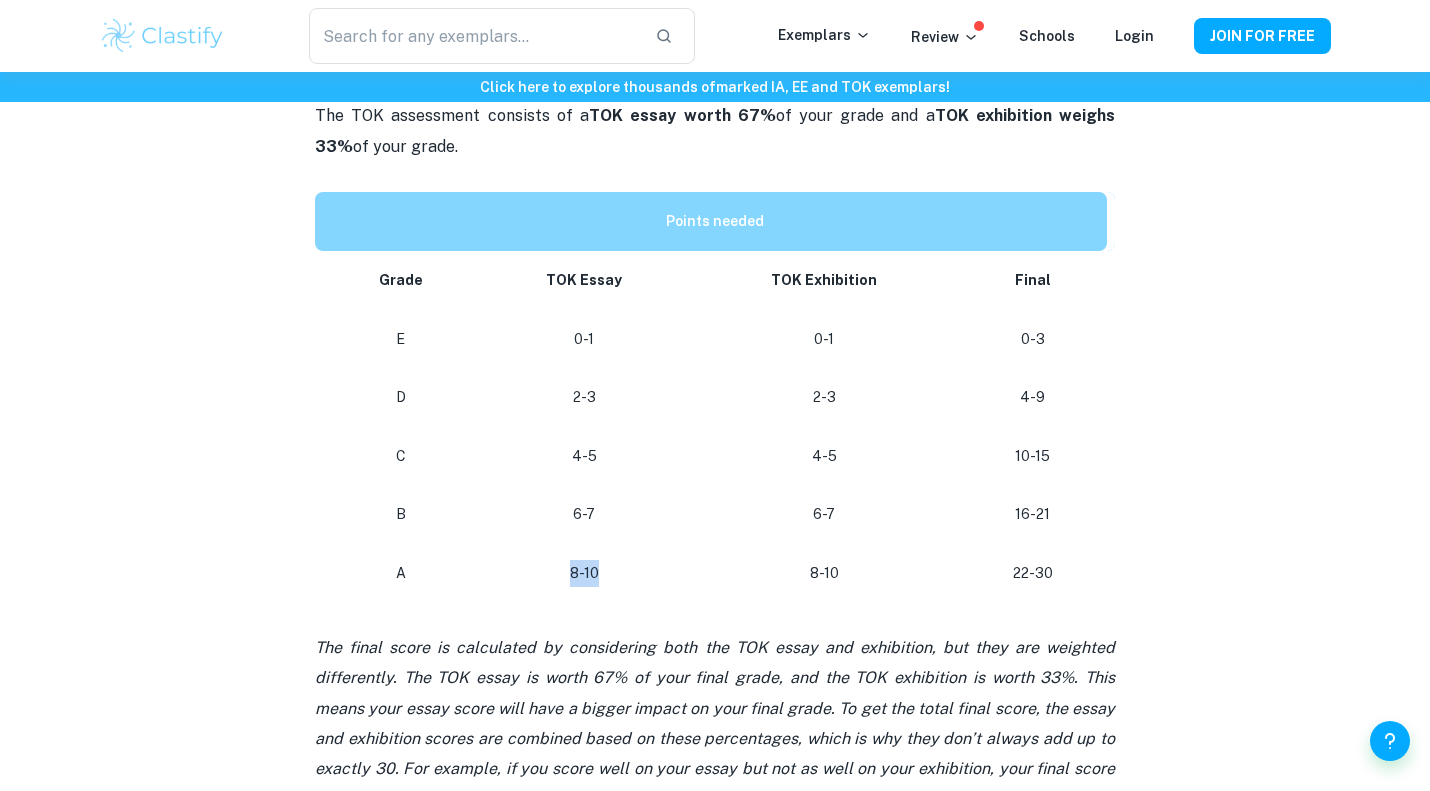 drag, startPoint x: 575, startPoint y: 573, endPoint x: 673, endPoint y: 574, distance: 98.005104 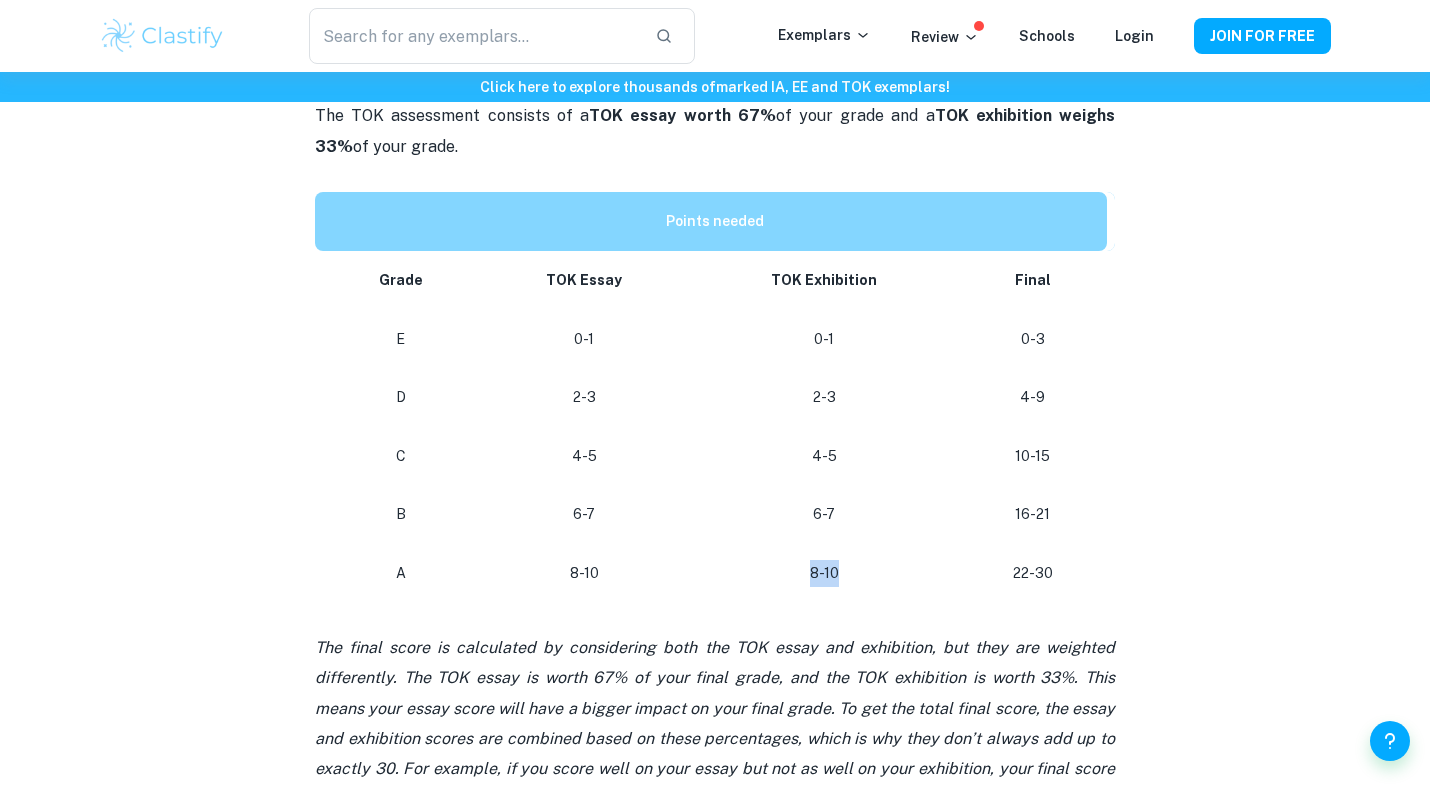 drag, startPoint x: 738, startPoint y: 572, endPoint x: 896, endPoint y: 574, distance: 158.01266 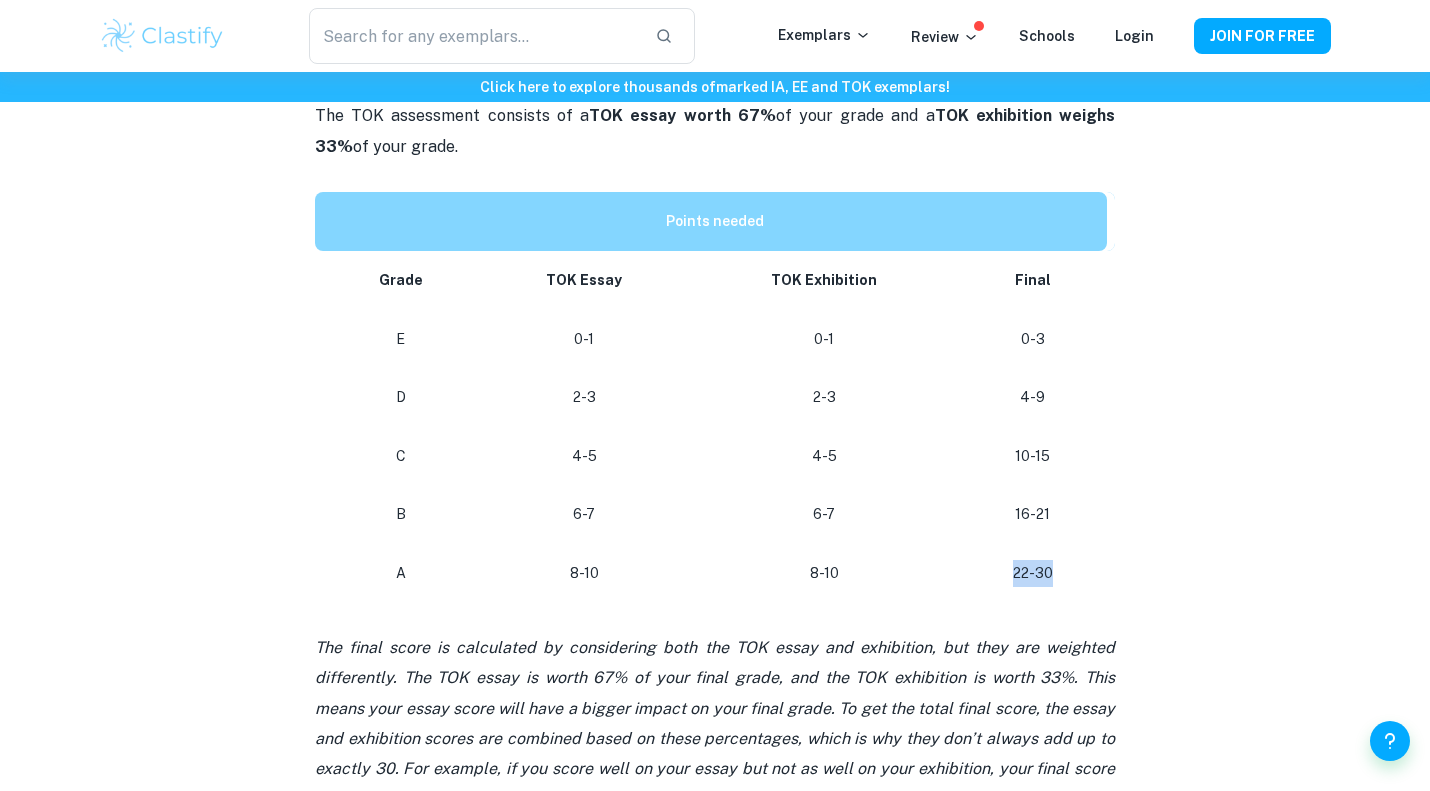 drag, startPoint x: 989, startPoint y: 580, endPoint x: 1064, endPoint y: 566, distance: 76.29548 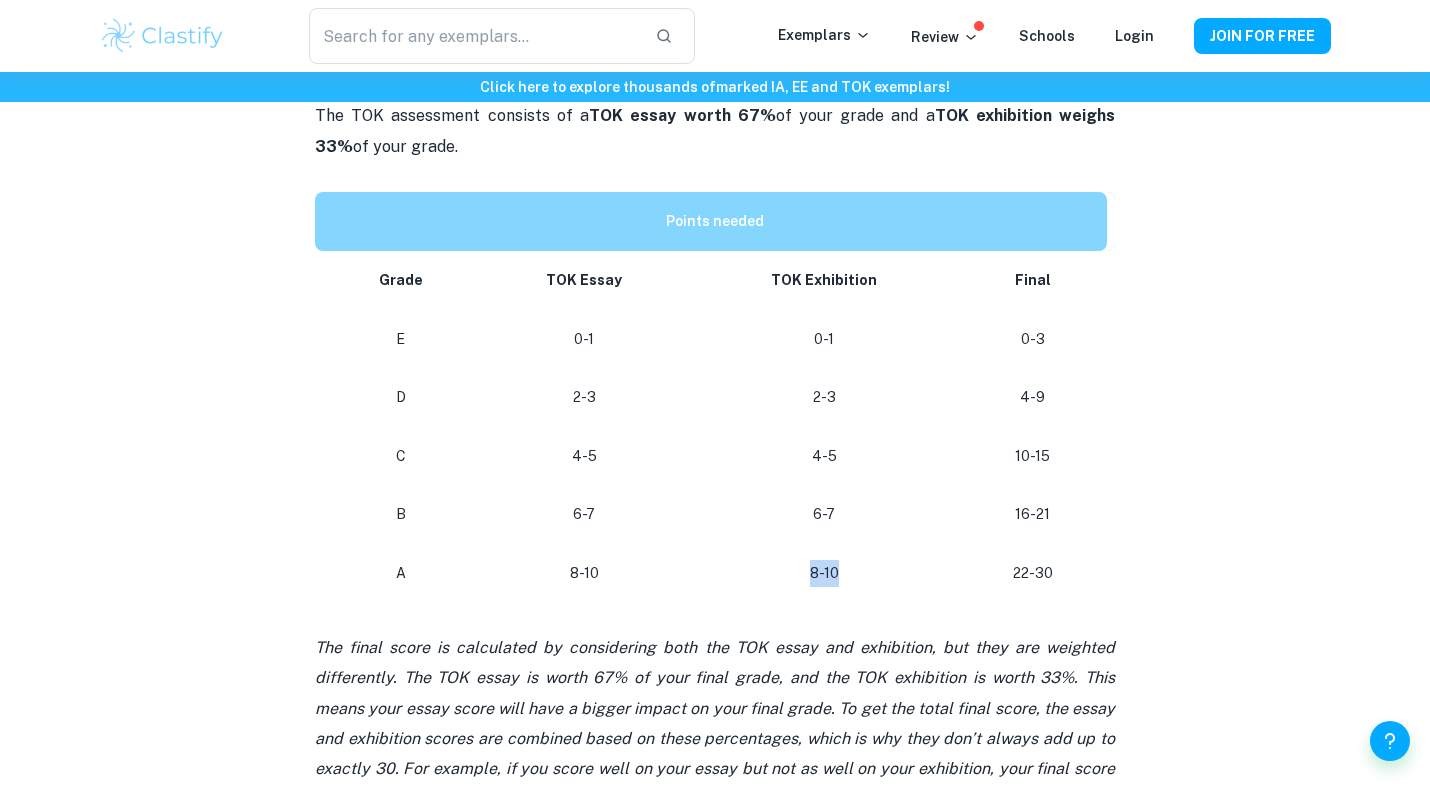 drag, startPoint x: 805, startPoint y: 582, endPoint x: 853, endPoint y: 579, distance: 48.09366 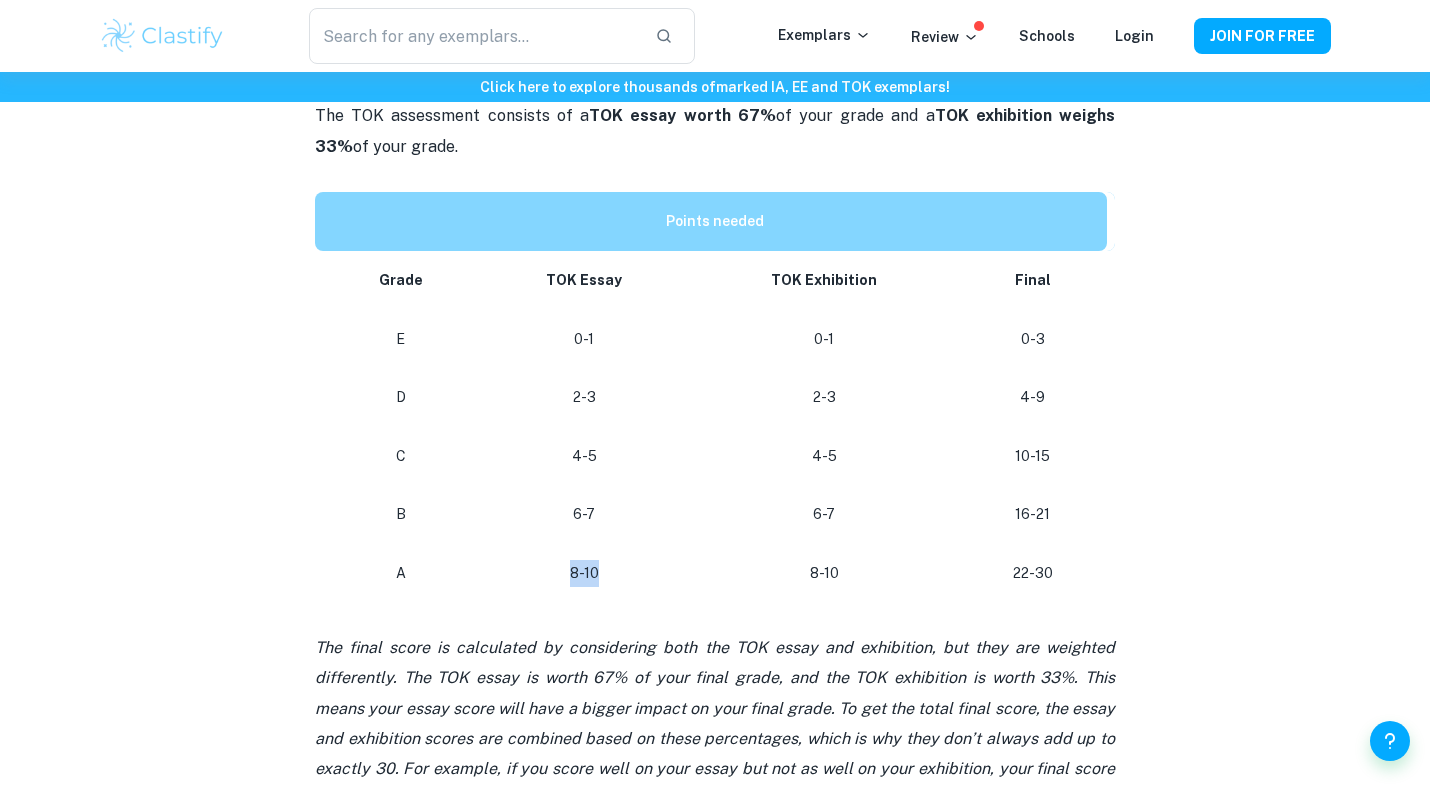 drag, startPoint x: 633, startPoint y: 554, endPoint x: 521, endPoint y: 569, distance: 113 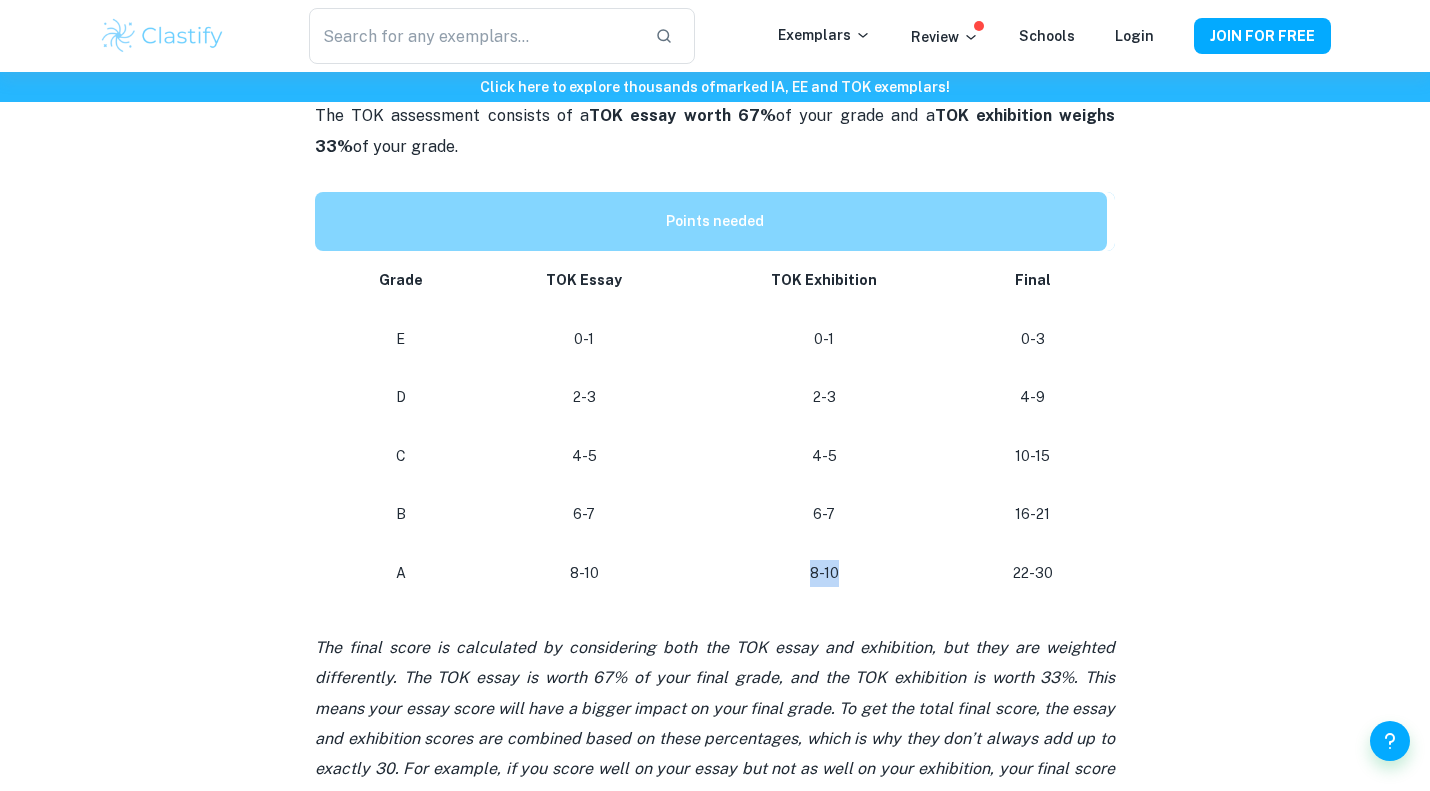 drag, startPoint x: 790, startPoint y: 583, endPoint x: 867, endPoint y: 577, distance: 77.23341 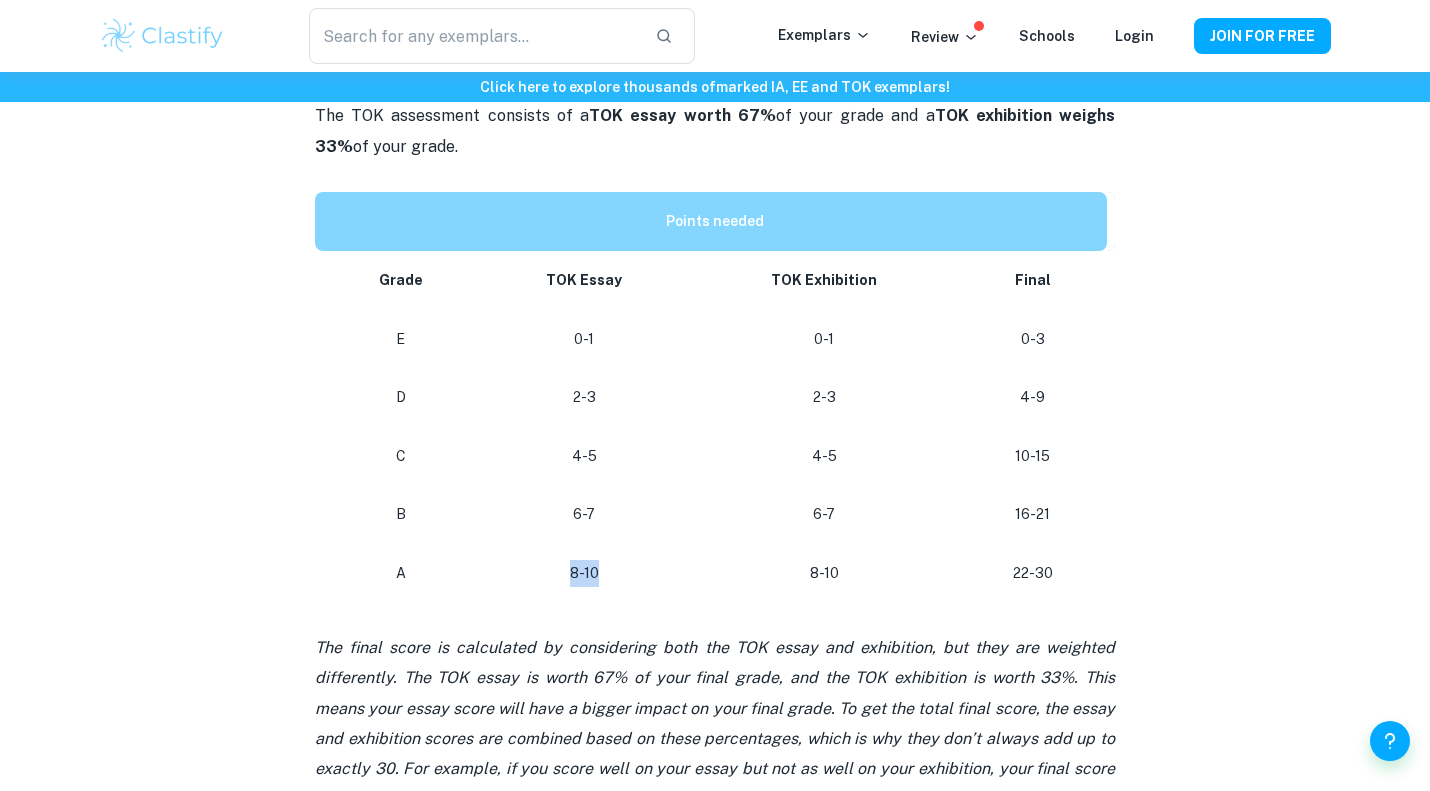 drag, startPoint x: 555, startPoint y: 582, endPoint x: 610, endPoint y: 592, distance: 55.9017 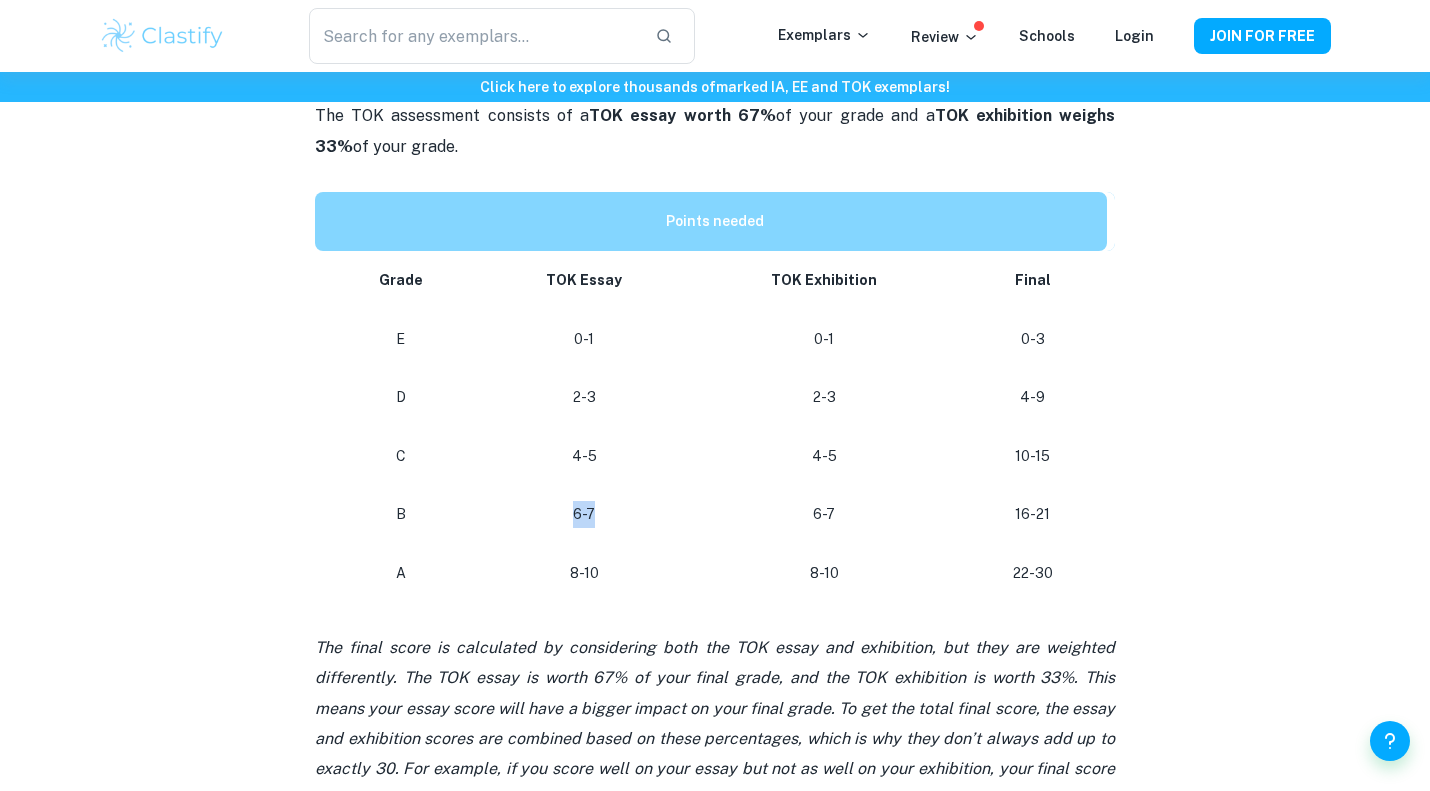 drag, startPoint x: 574, startPoint y: 506, endPoint x: 625, endPoint y: 517, distance: 52.17279 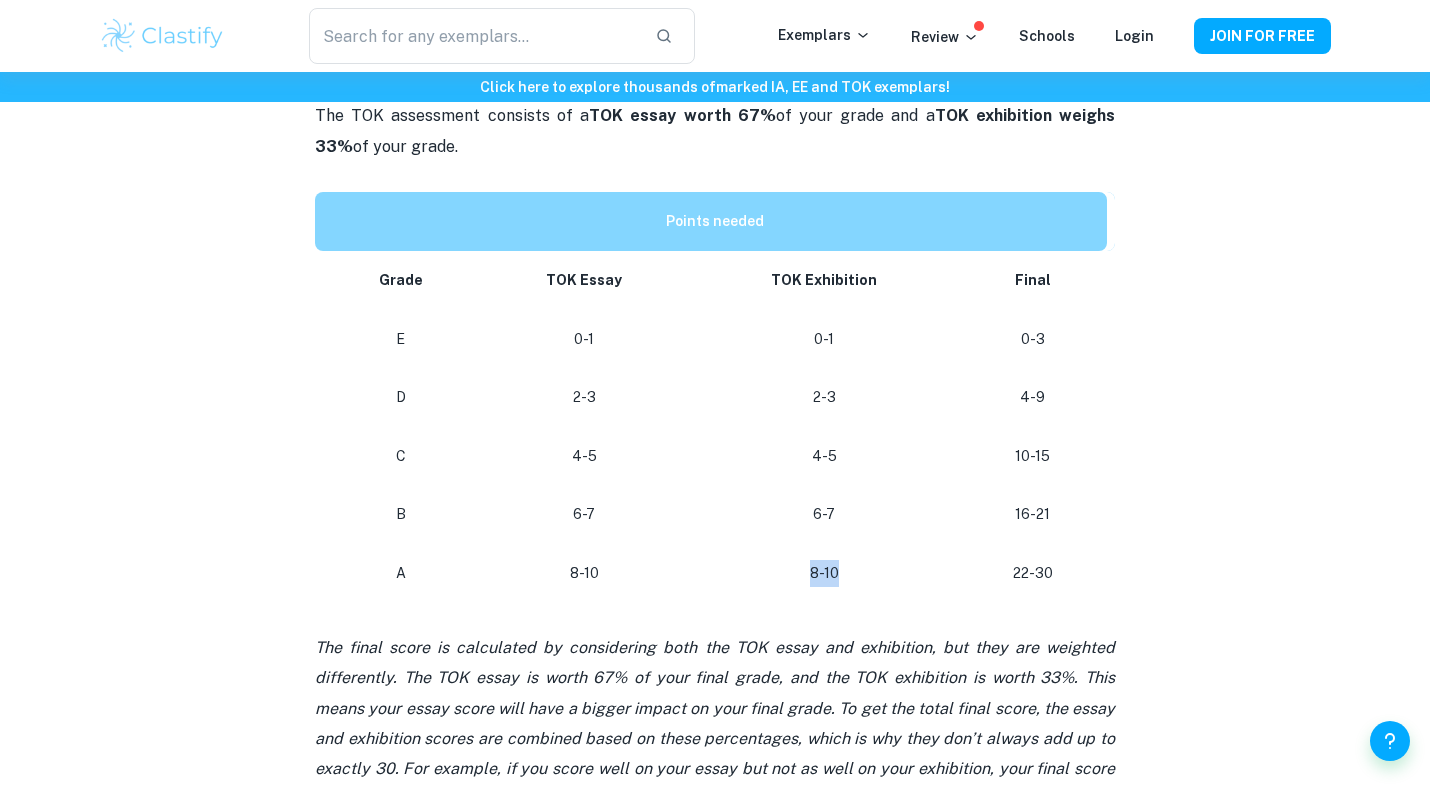 drag, startPoint x: 810, startPoint y: 580, endPoint x: 882, endPoint y: 583, distance: 72.06247 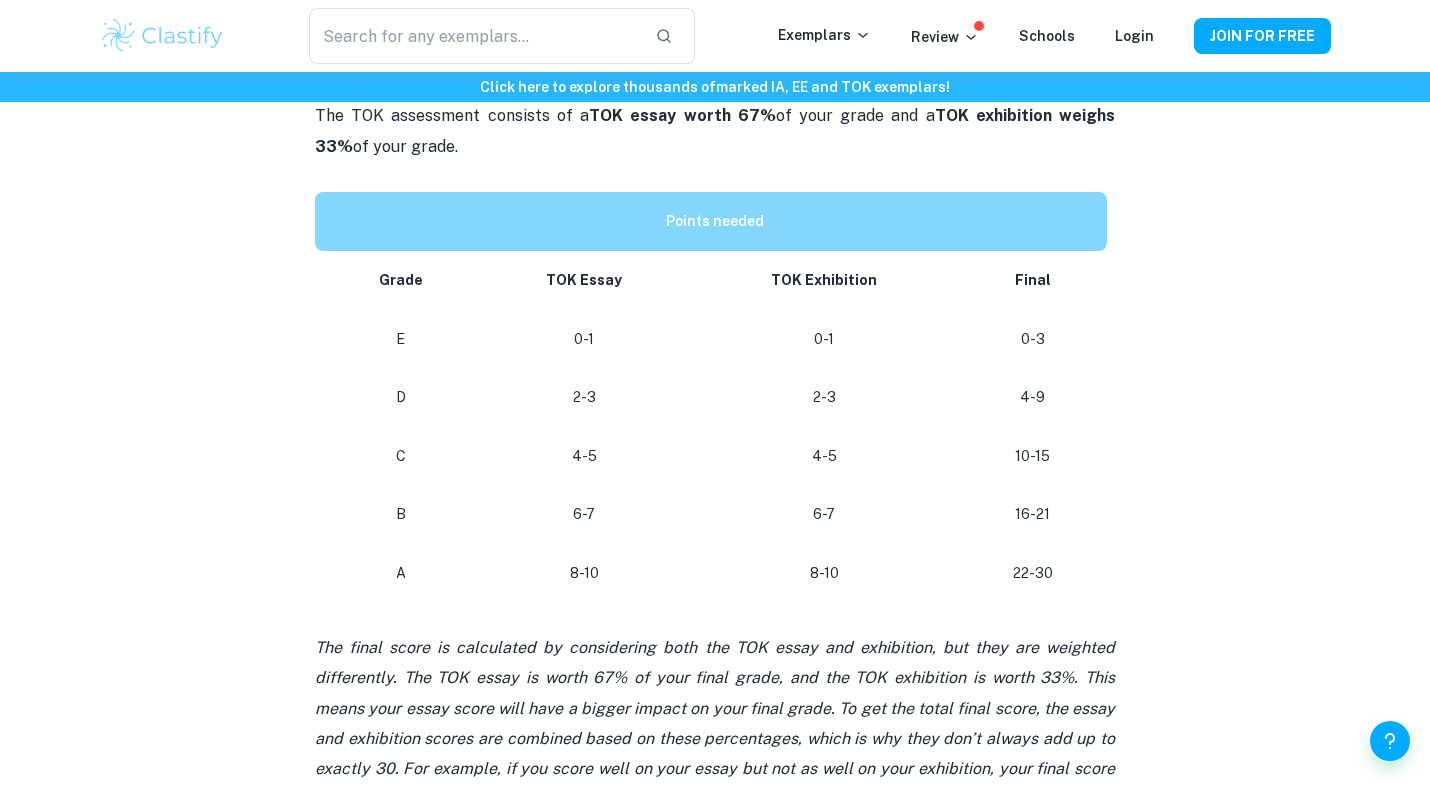 click on "6-7" at bounding box center [824, 514] 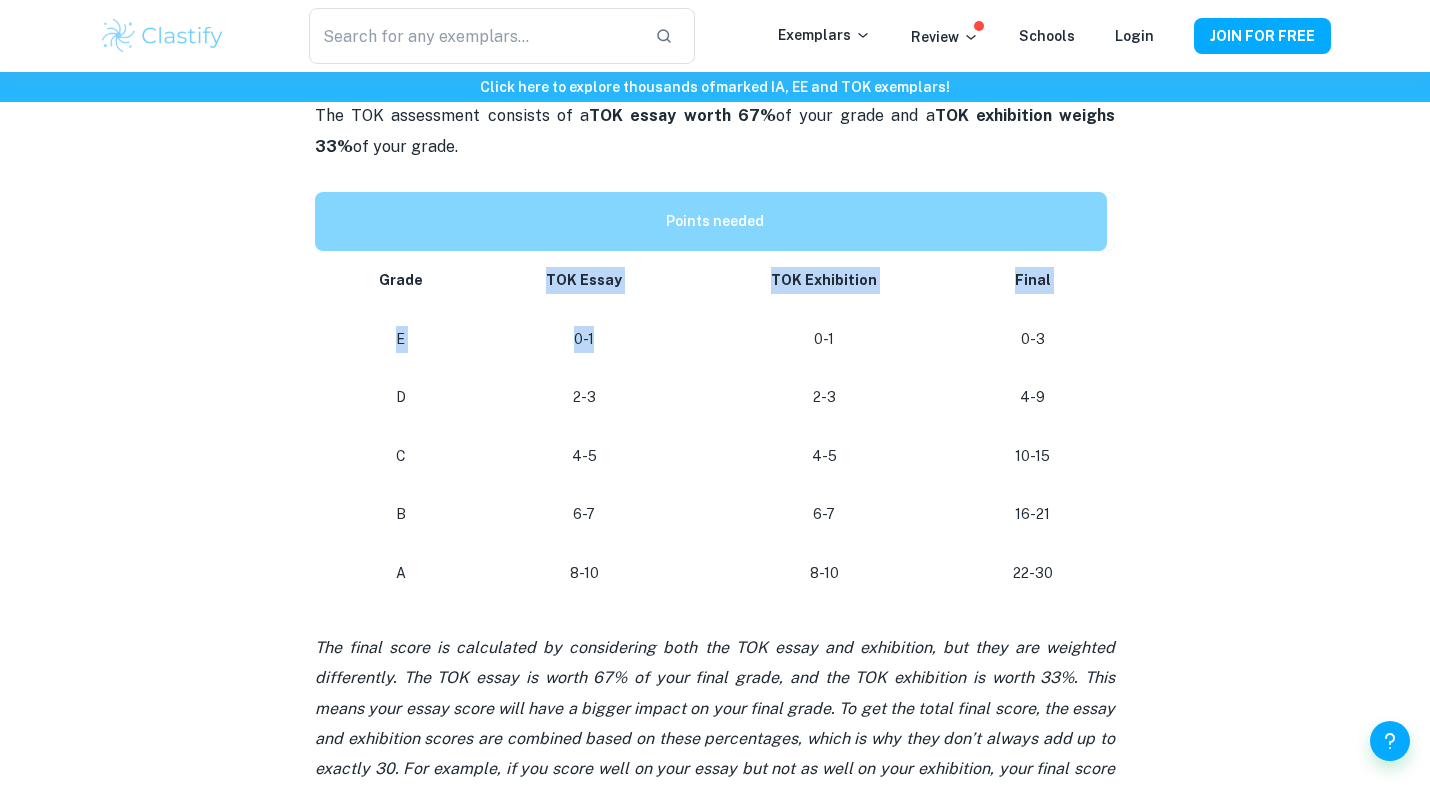 drag, startPoint x: 539, startPoint y: 265, endPoint x: 644, endPoint y: 344, distance: 131.40015 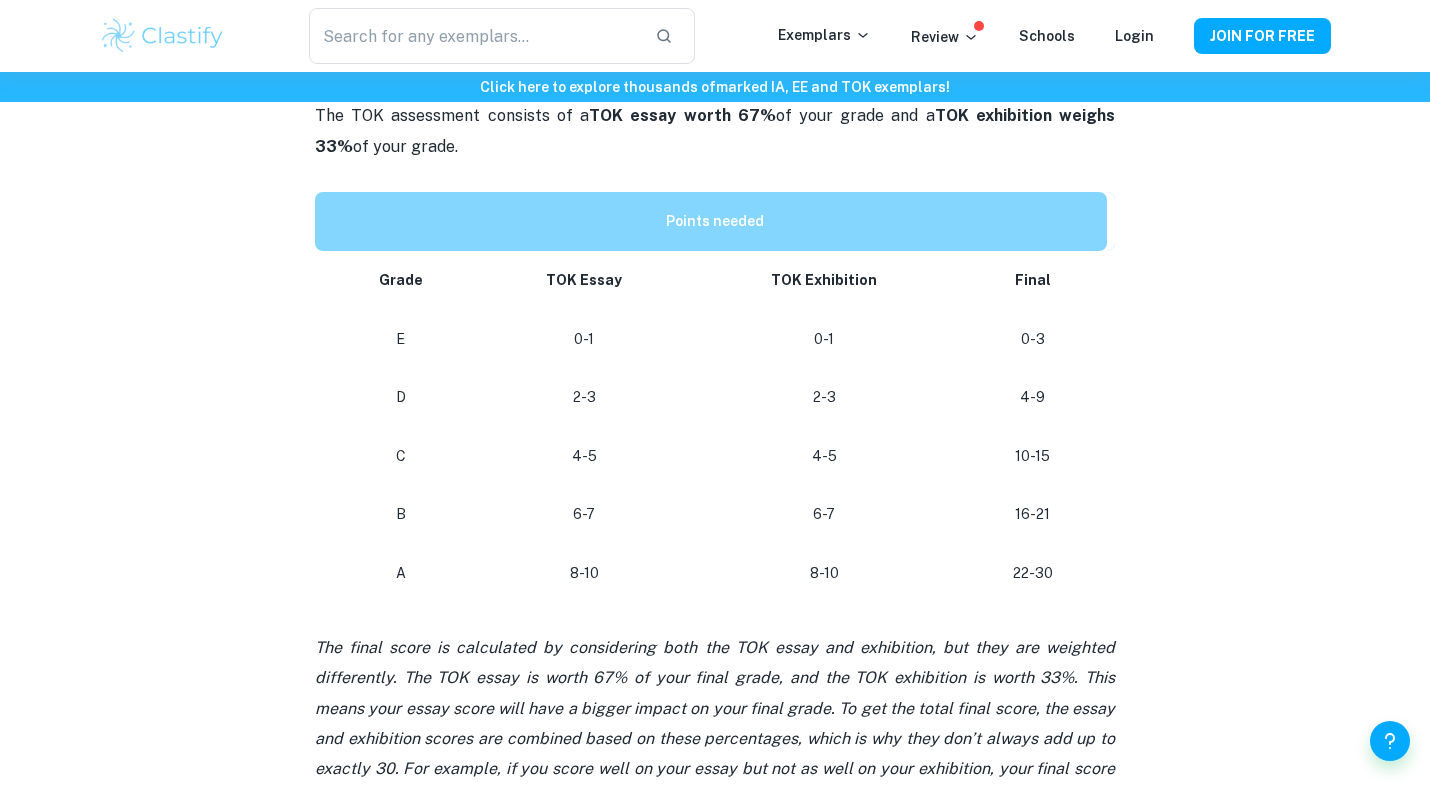 click on "2-3" at bounding box center (584, 397) 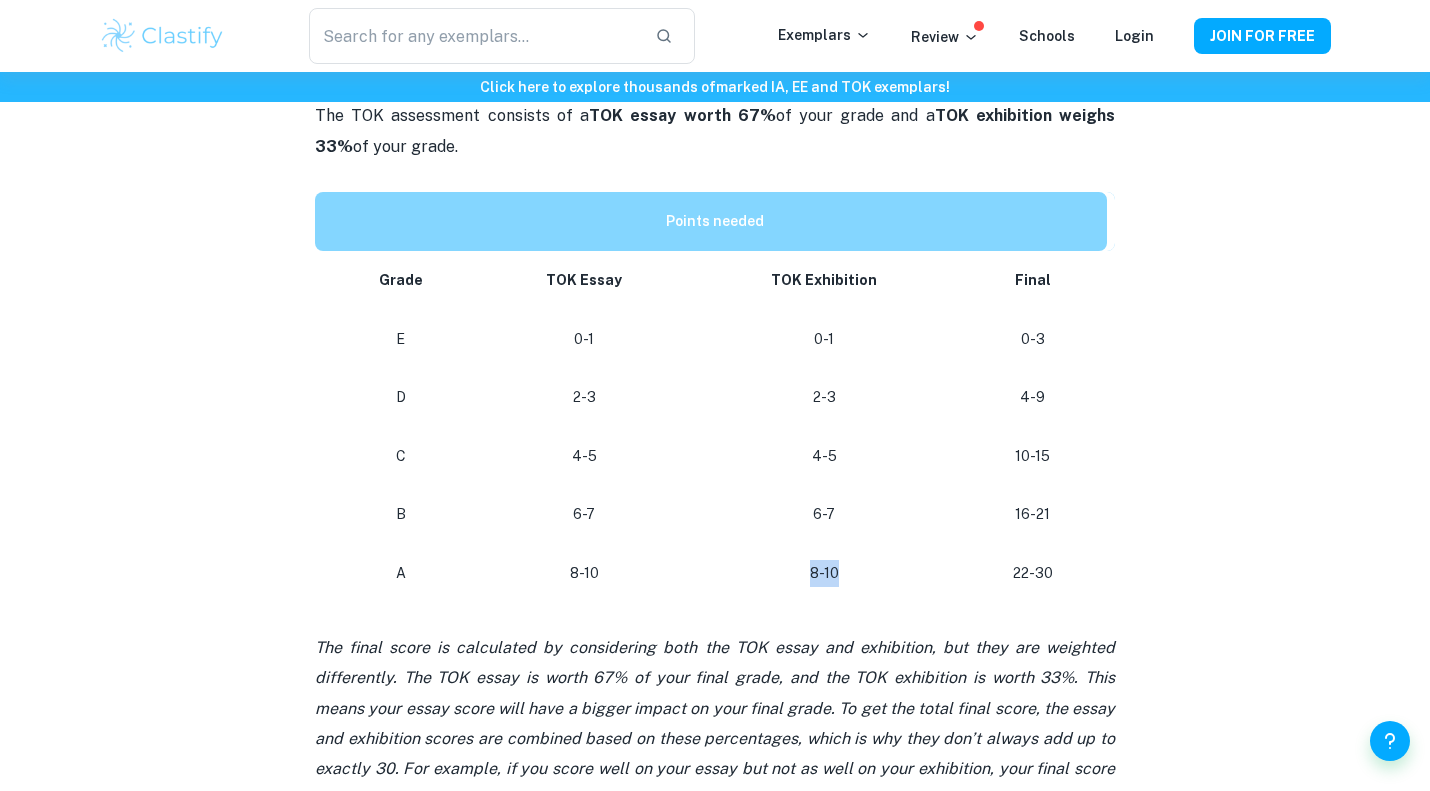 drag, startPoint x: 812, startPoint y: 600, endPoint x: 858, endPoint y: 589, distance: 47.296936 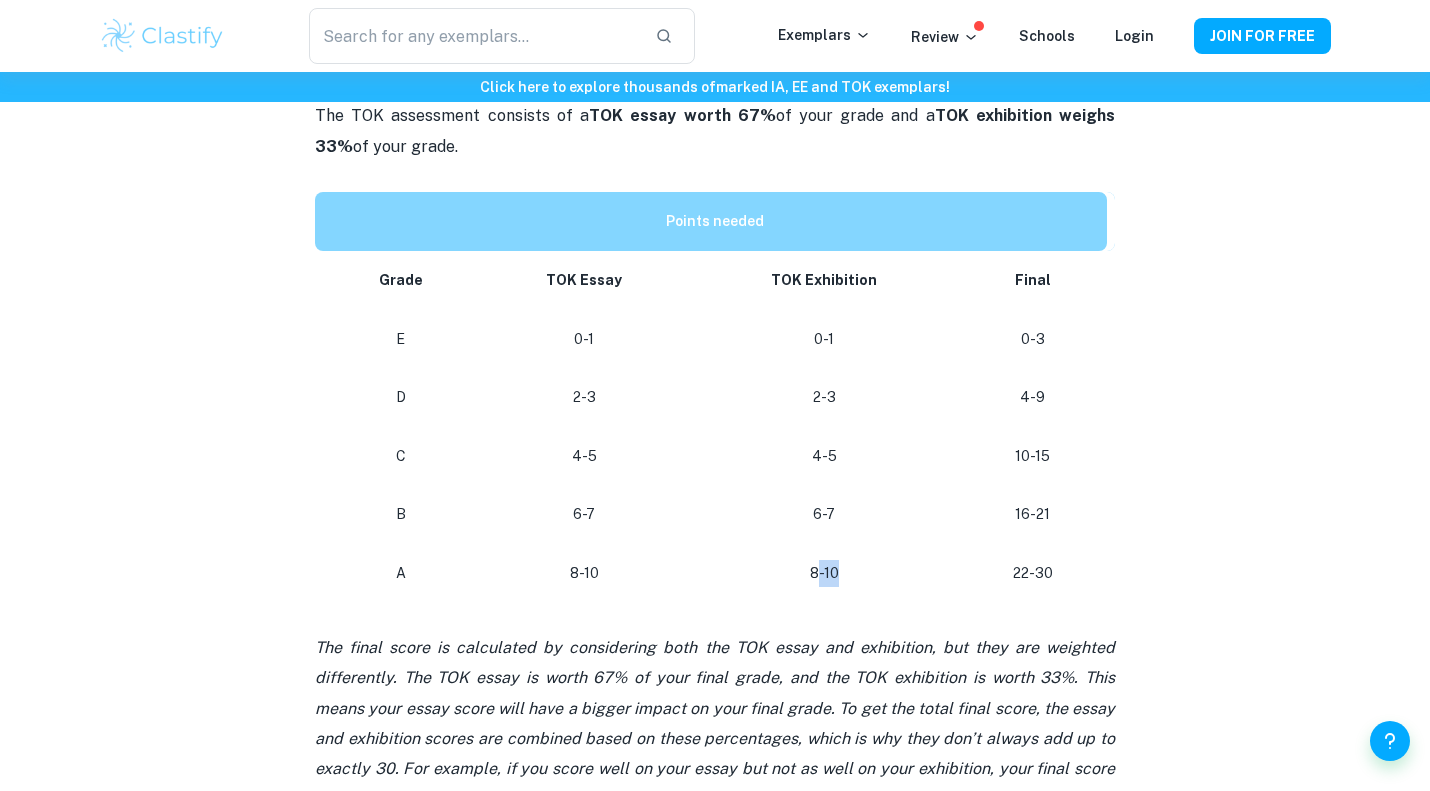 drag, startPoint x: 814, startPoint y: 571, endPoint x: 864, endPoint y: 578, distance: 50.48762 